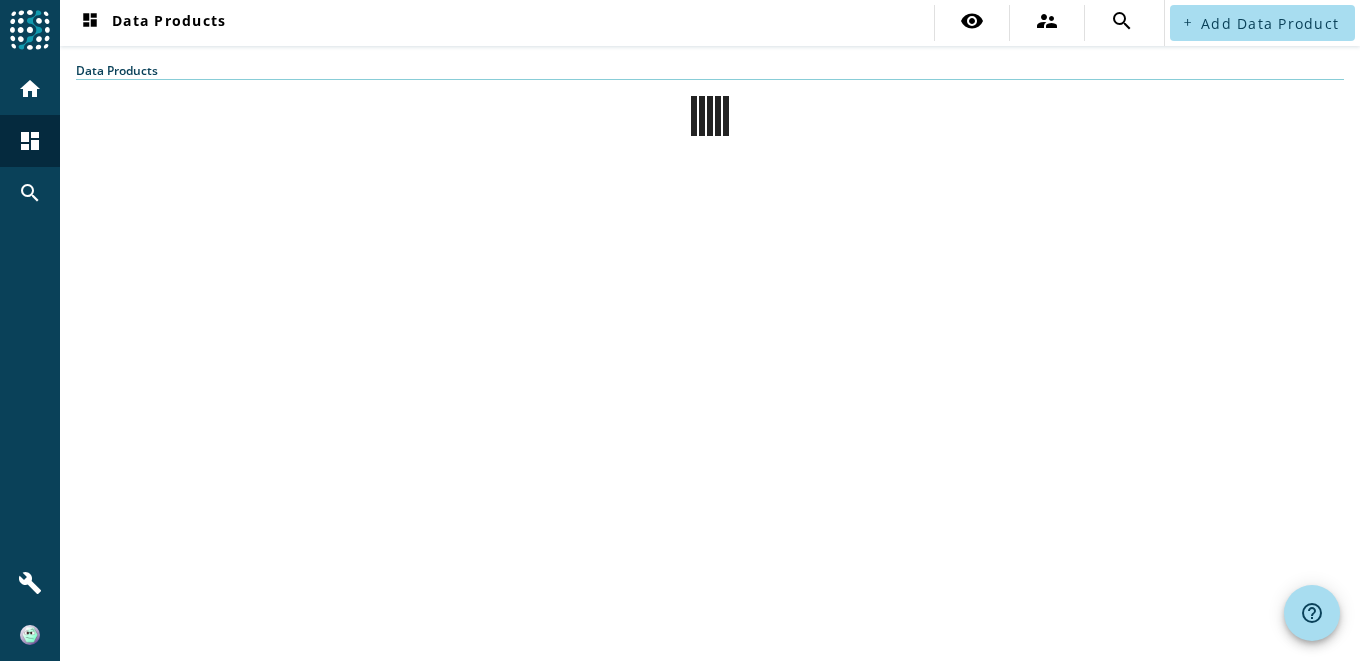 scroll, scrollTop: 0, scrollLeft: 0, axis: both 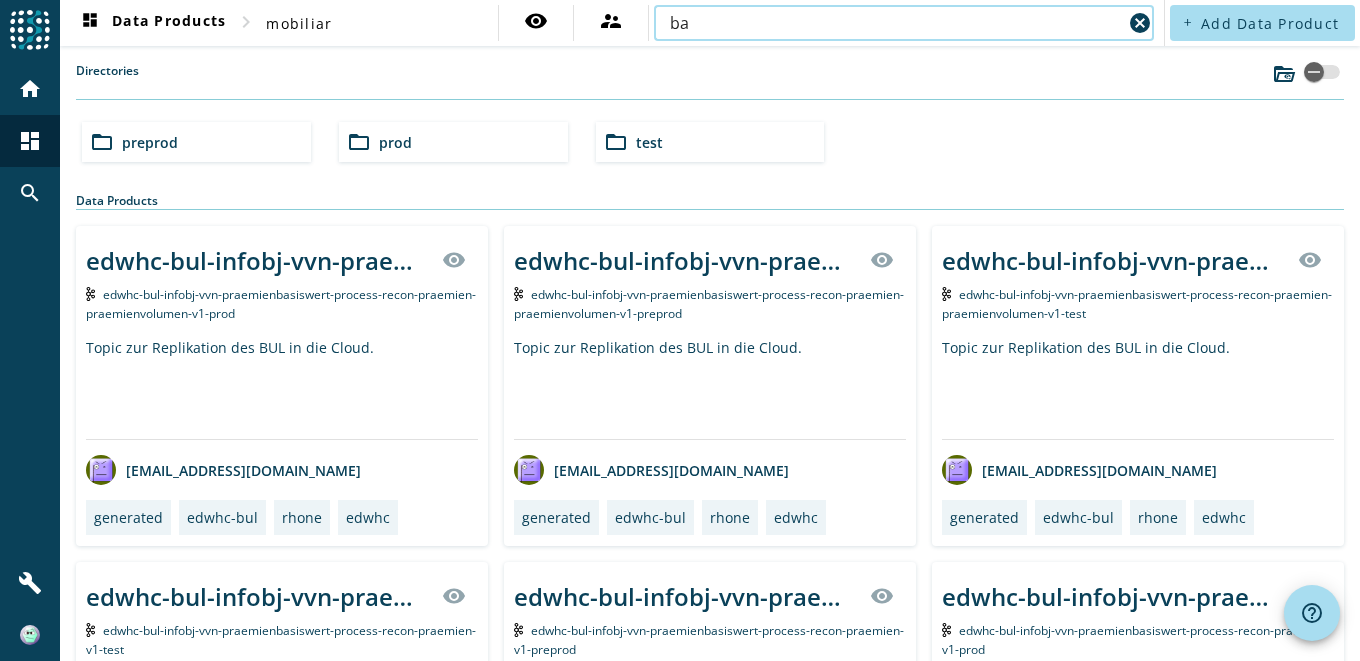 type on "b" 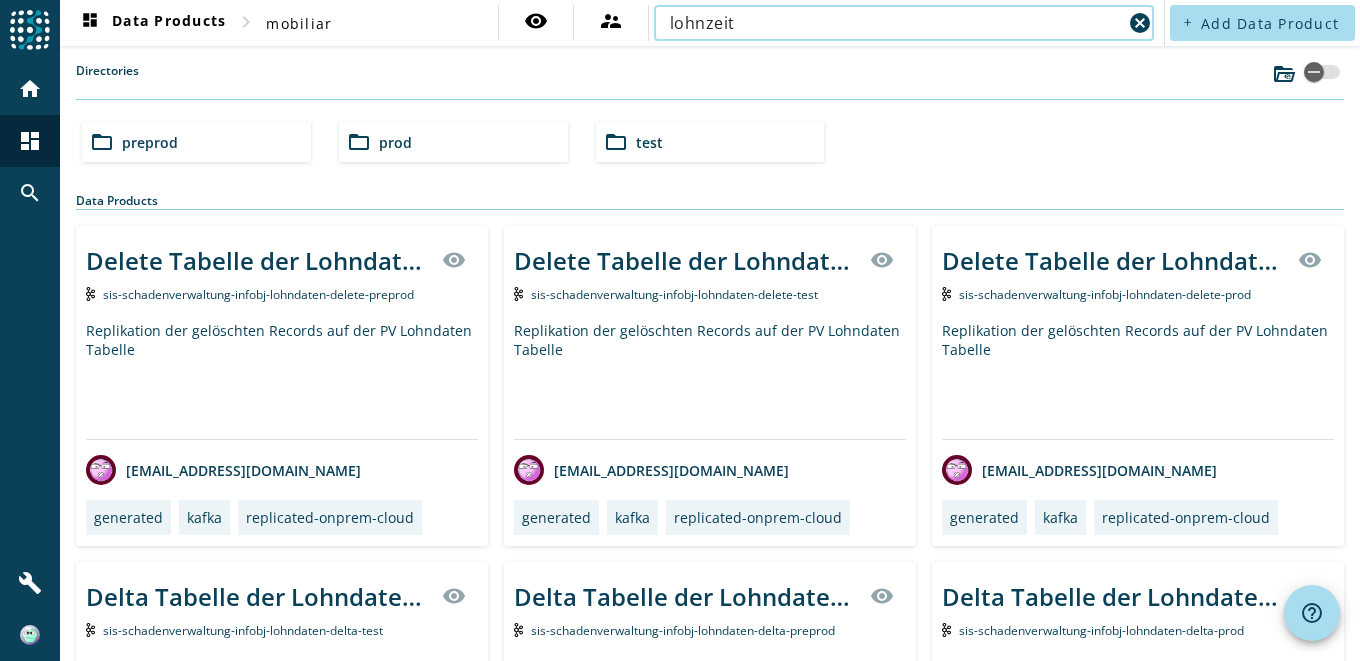 type on "lohnzeit" 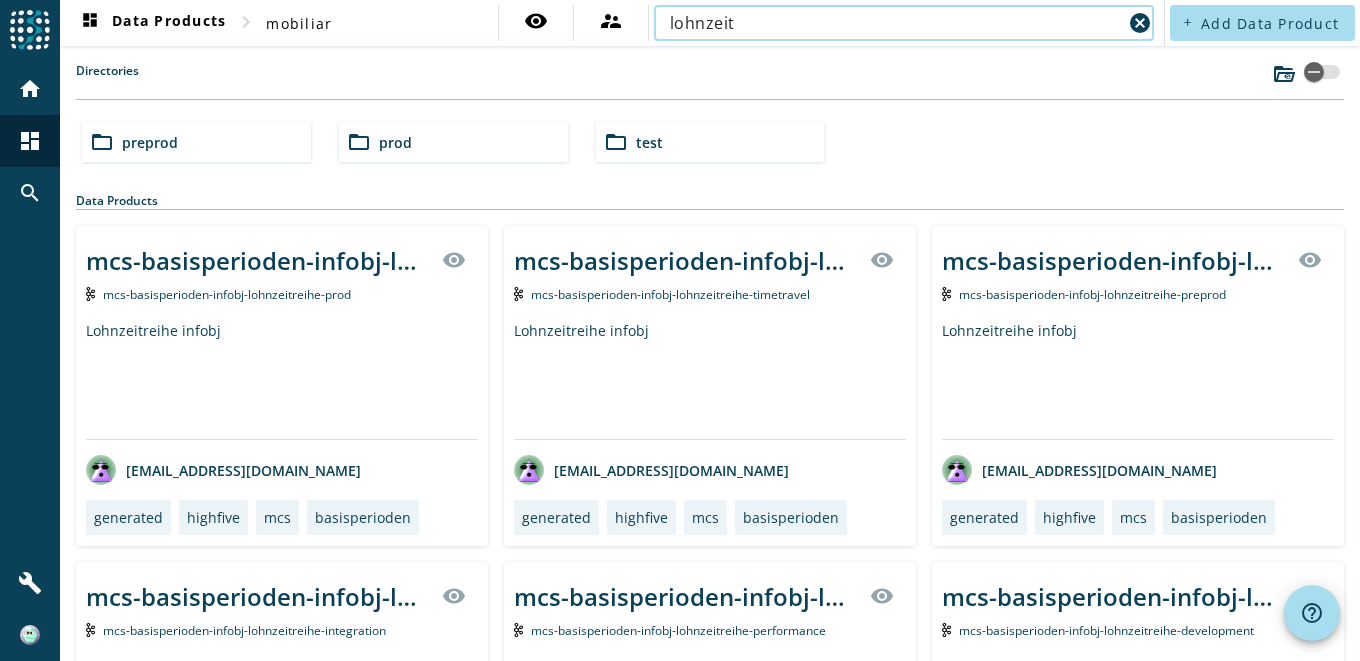 click on "lohnzeit" at bounding box center (896, 23) 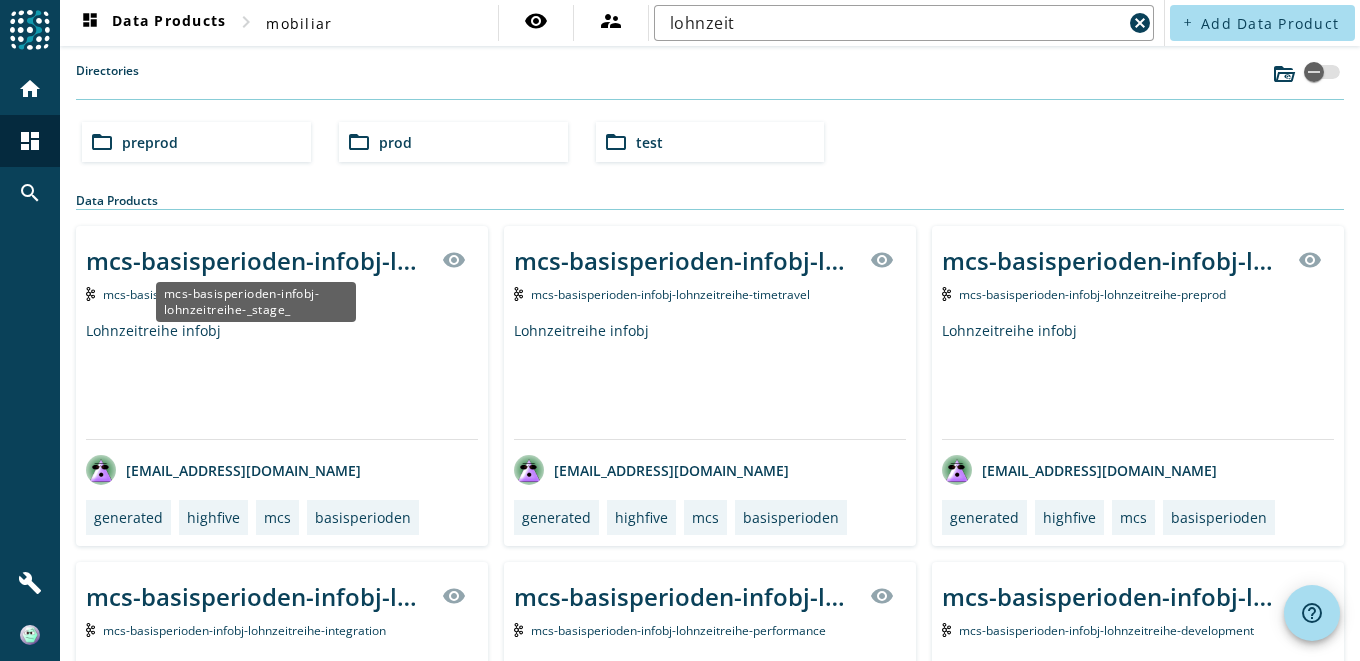 click on "mcs-basisperioden-infobj-lohnzeitreihe-_stage_" 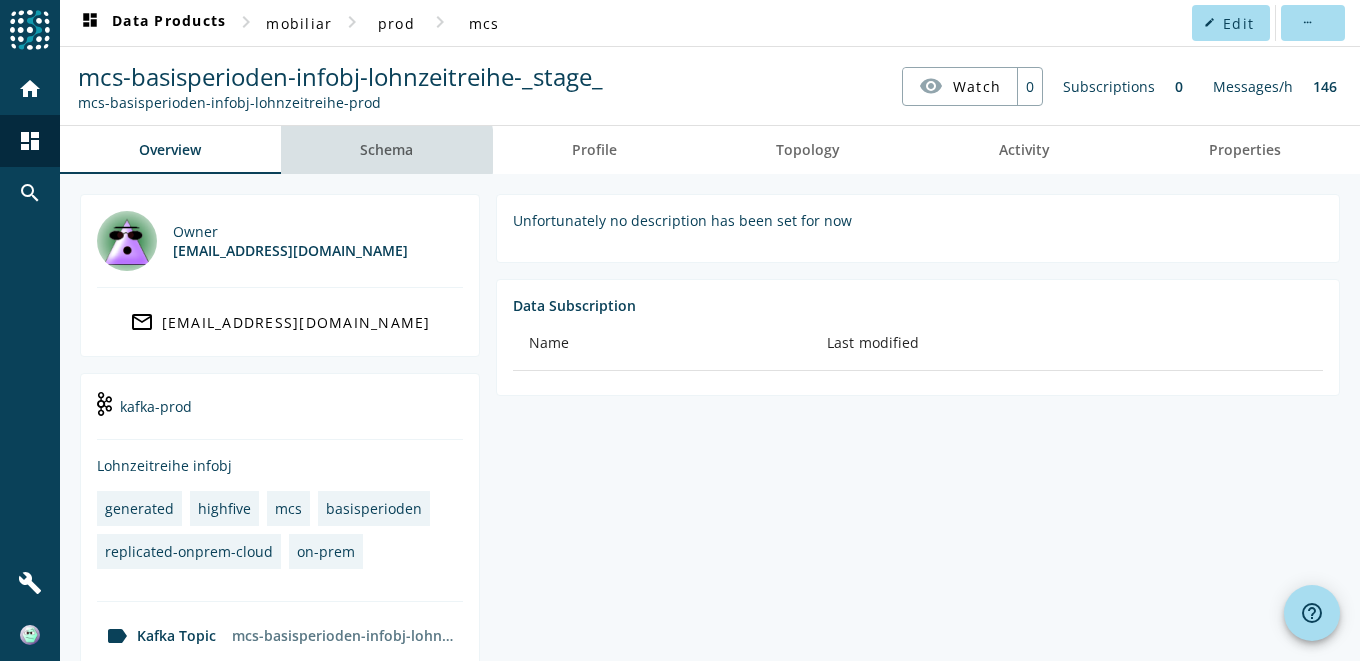 click on "Schema" at bounding box center [386, 150] 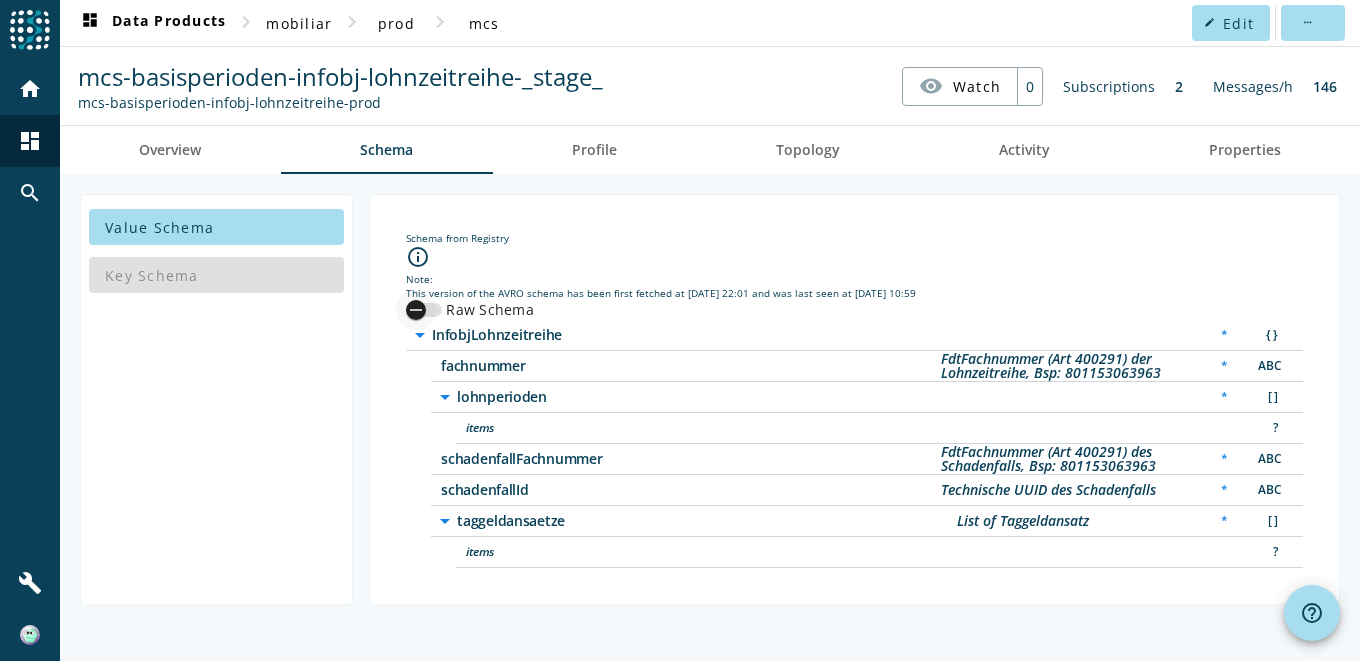 click at bounding box center [416, 310] 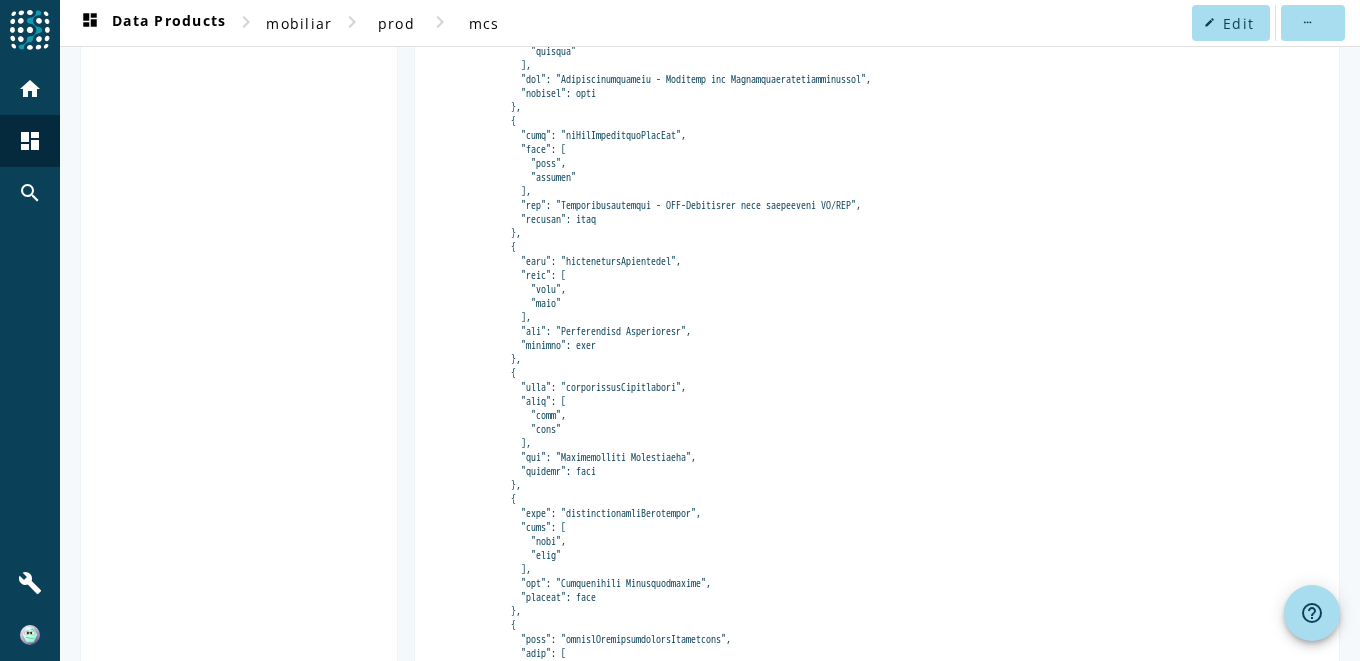 scroll, scrollTop: 3411, scrollLeft: 0, axis: vertical 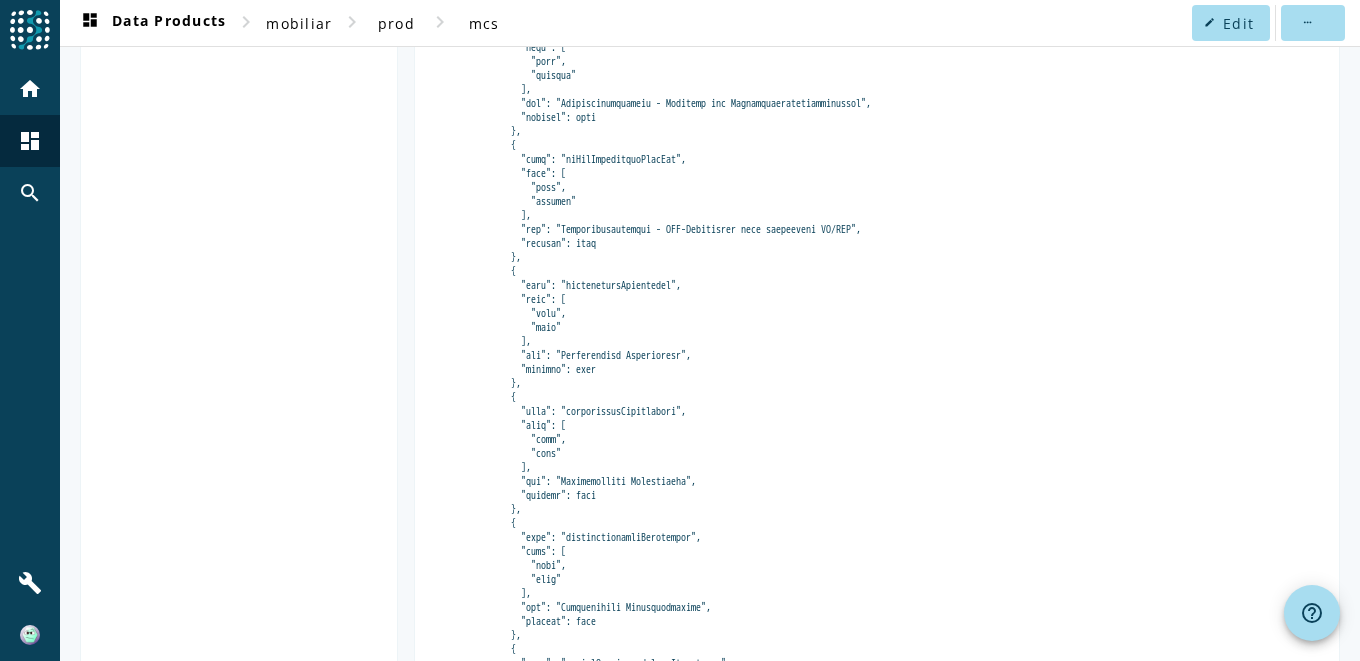 click 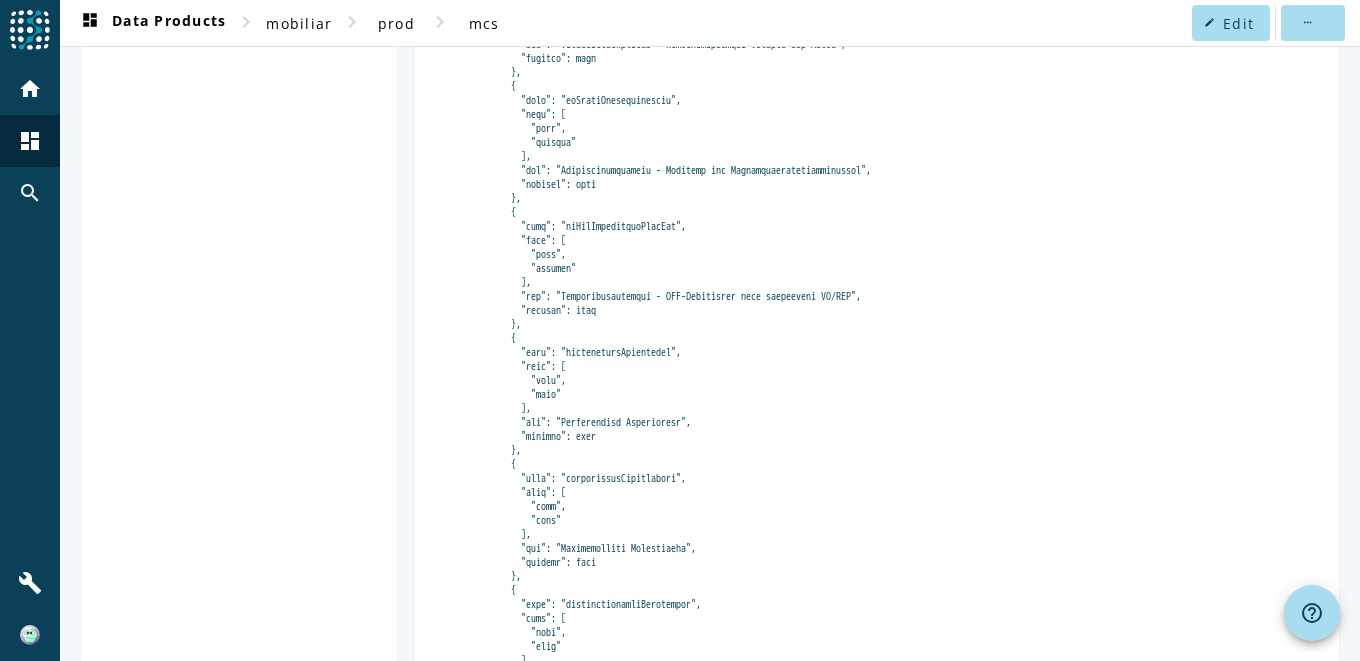 click 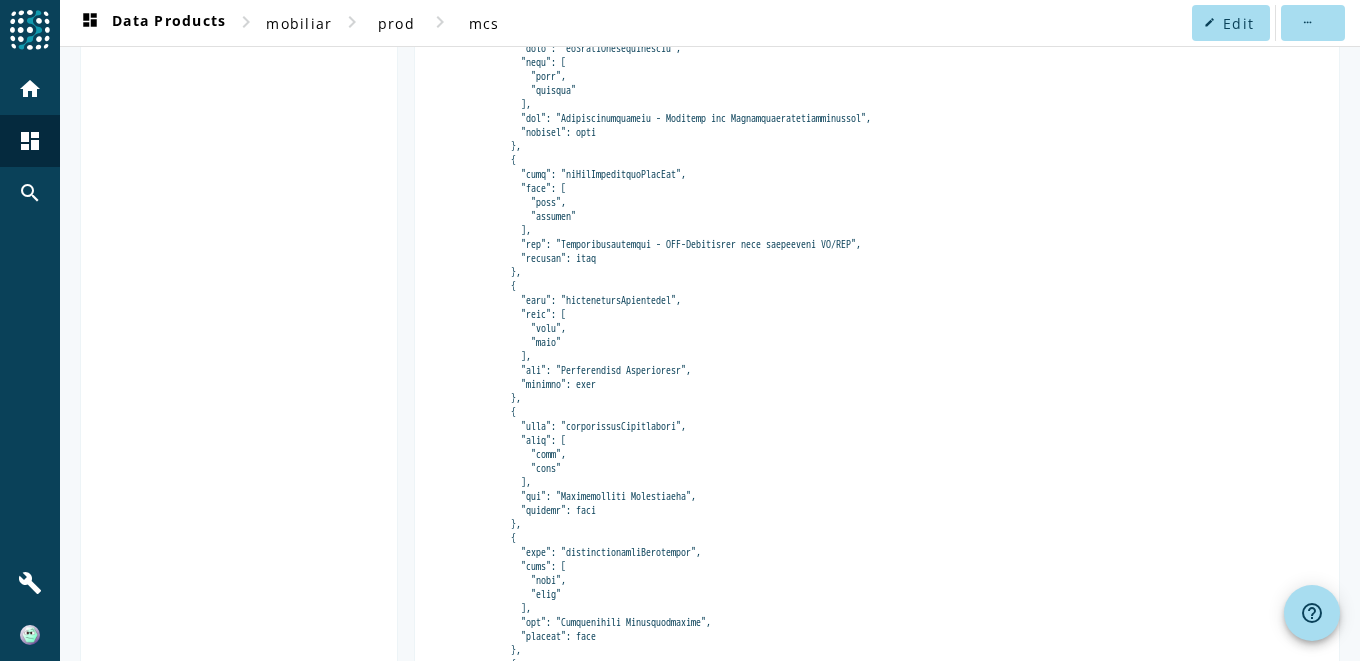 scroll, scrollTop: 3477, scrollLeft: 0, axis: vertical 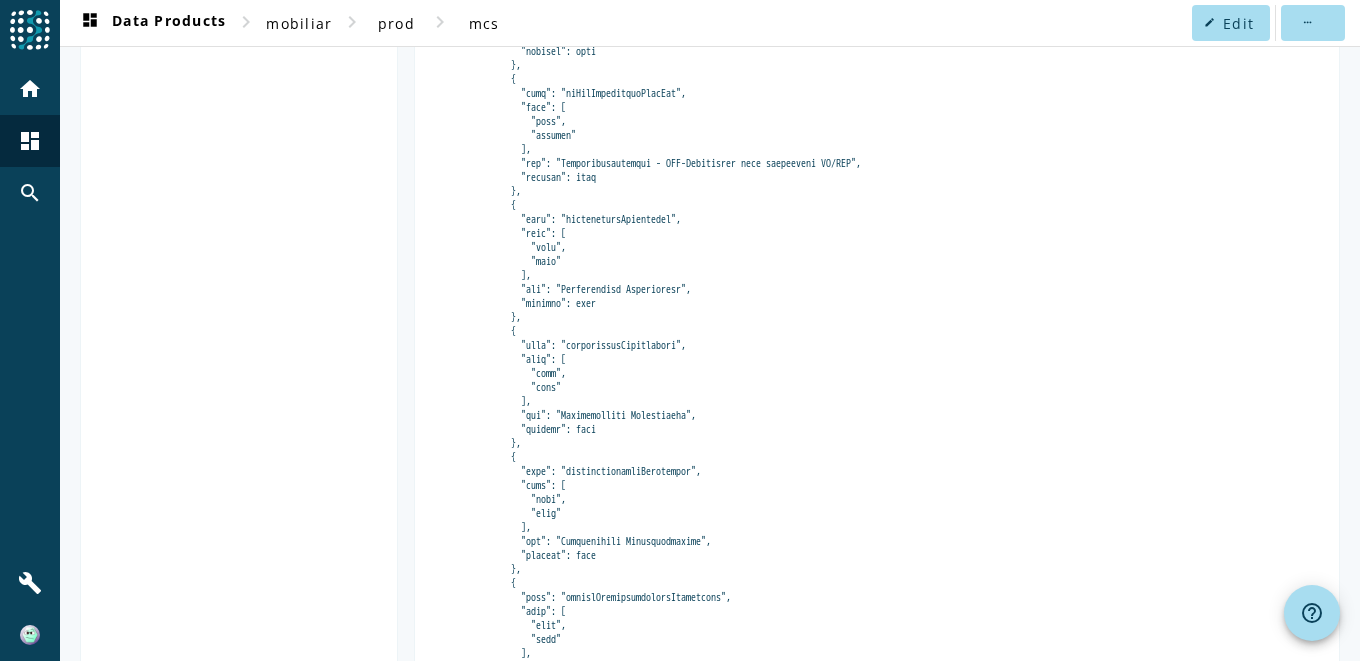 click 